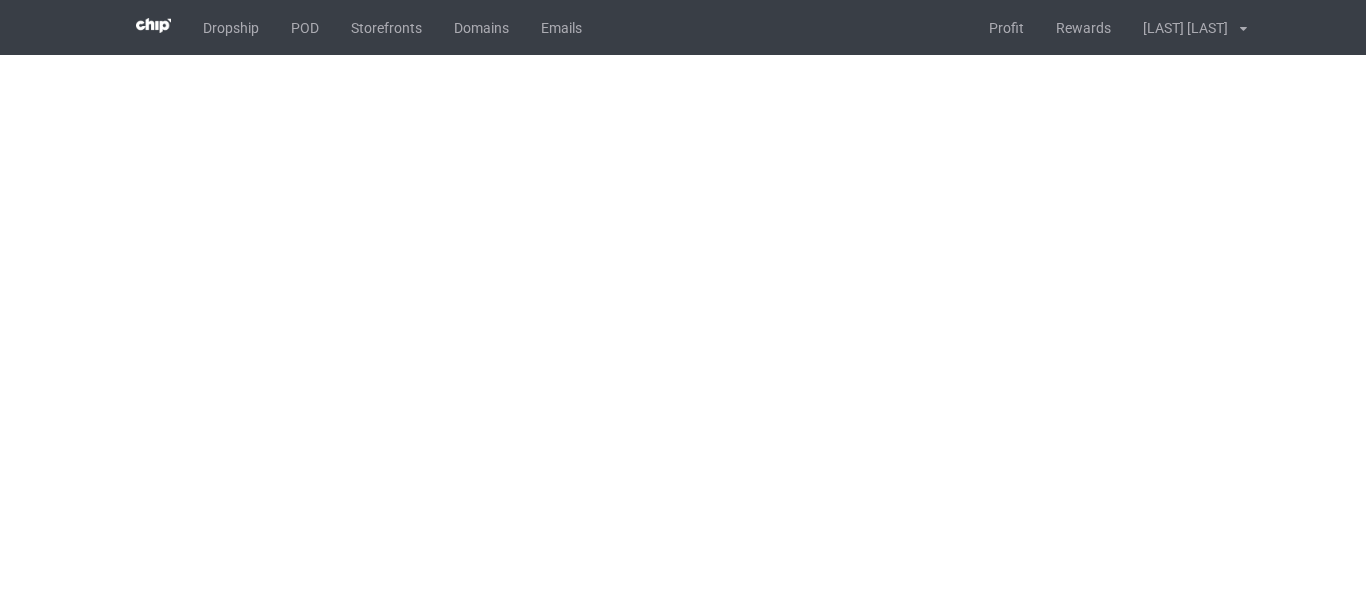 scroll, scrollTop: 0, scrollLeft: 0, axis: both 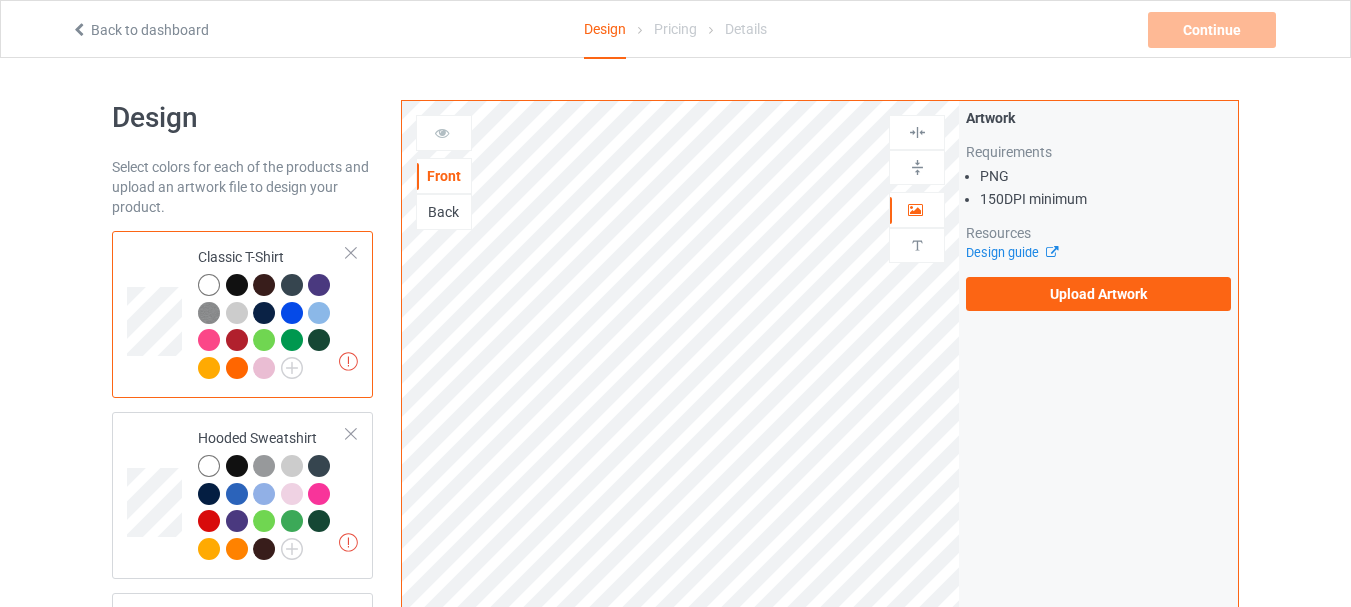 click on "Upload Artwork" at bounding box center (1098, 294) 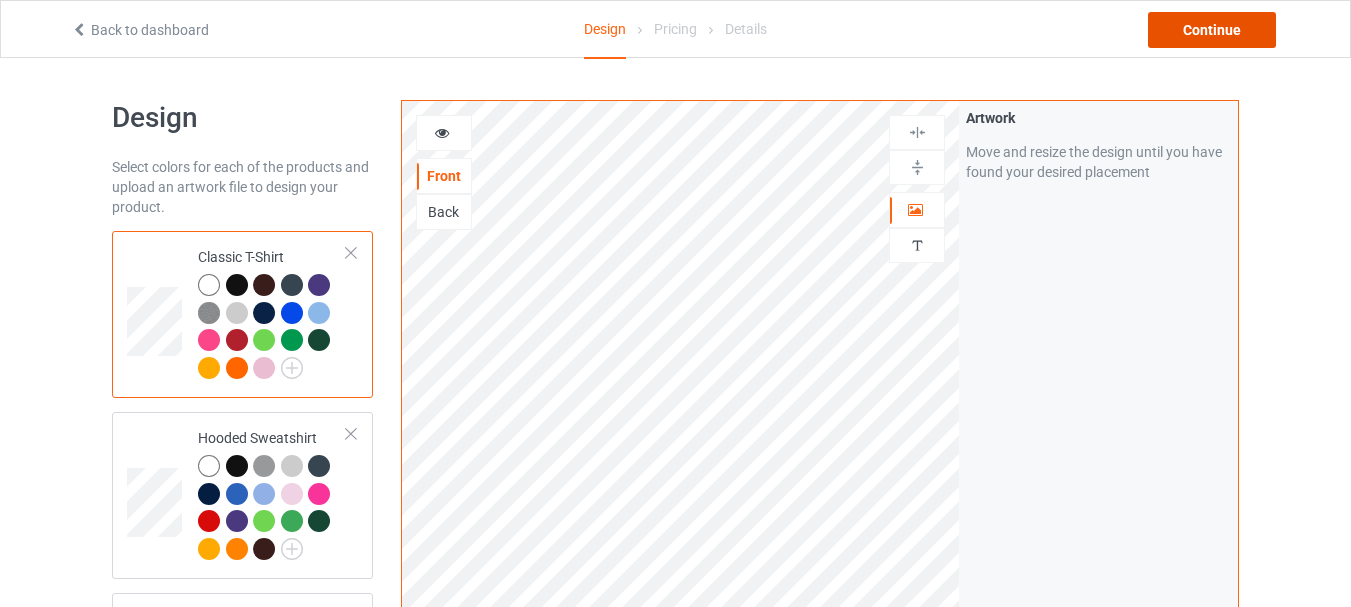 click on "Continue" at bounding box center [1212, 30] 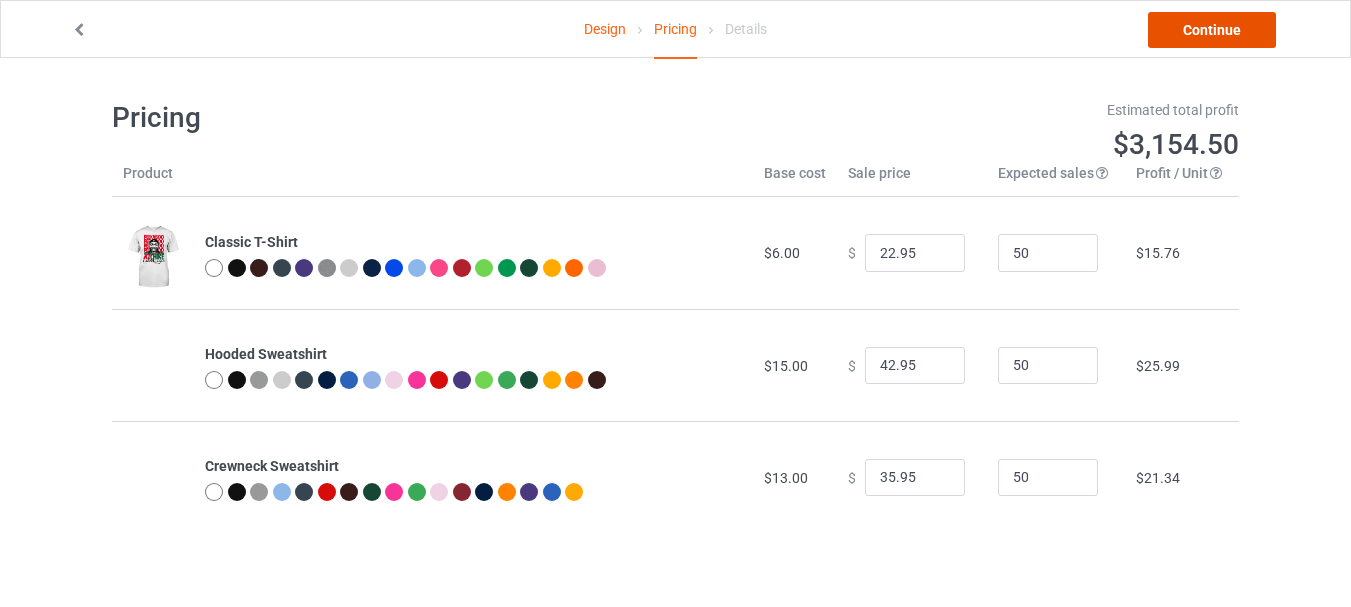 click on "Continue" at bounding box center (1212, 30) 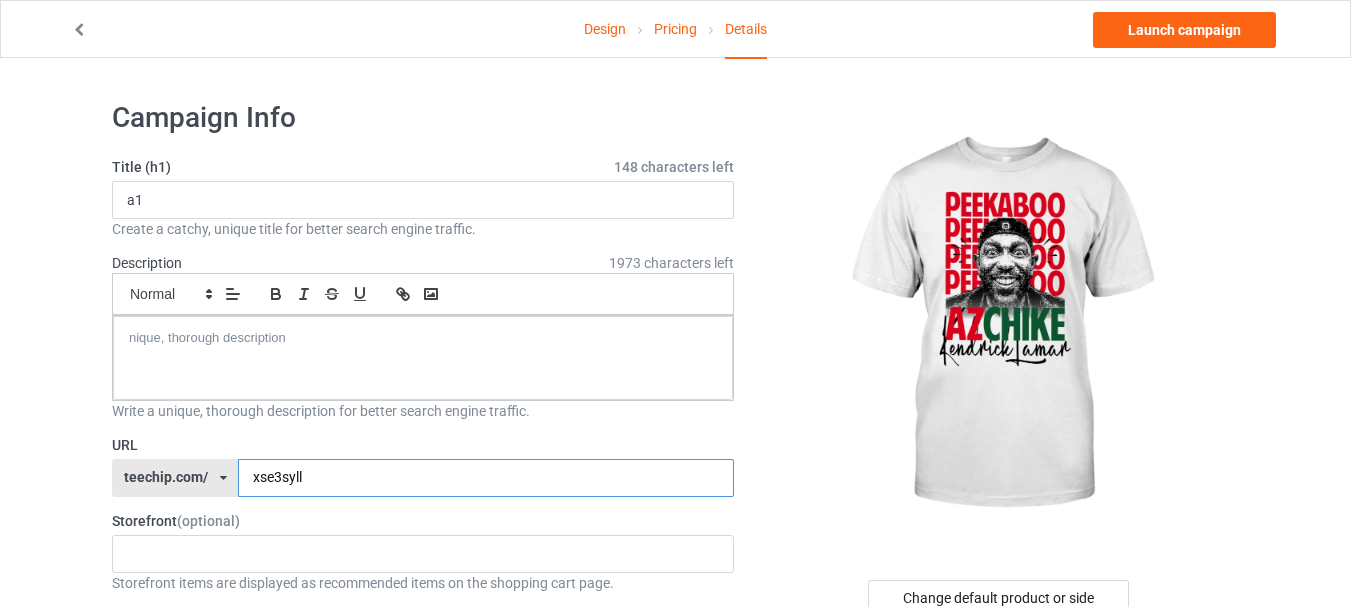 click on "xse3syll" at bounding box center [485, 478] 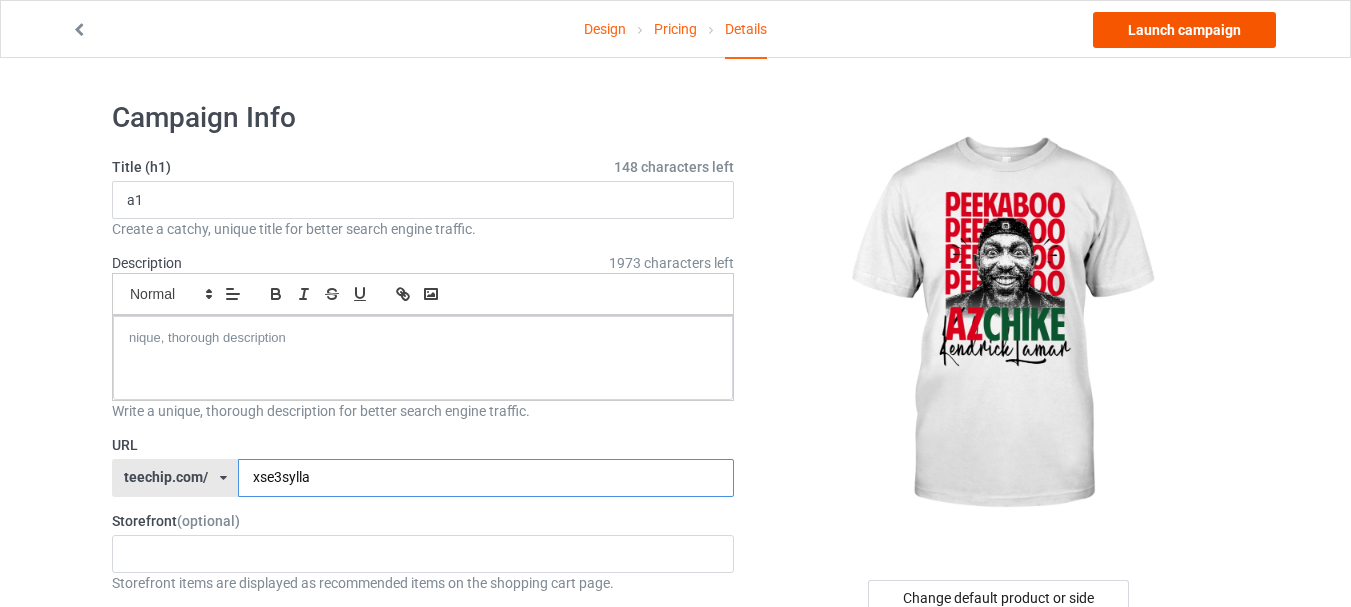 type on "xse3sylla" 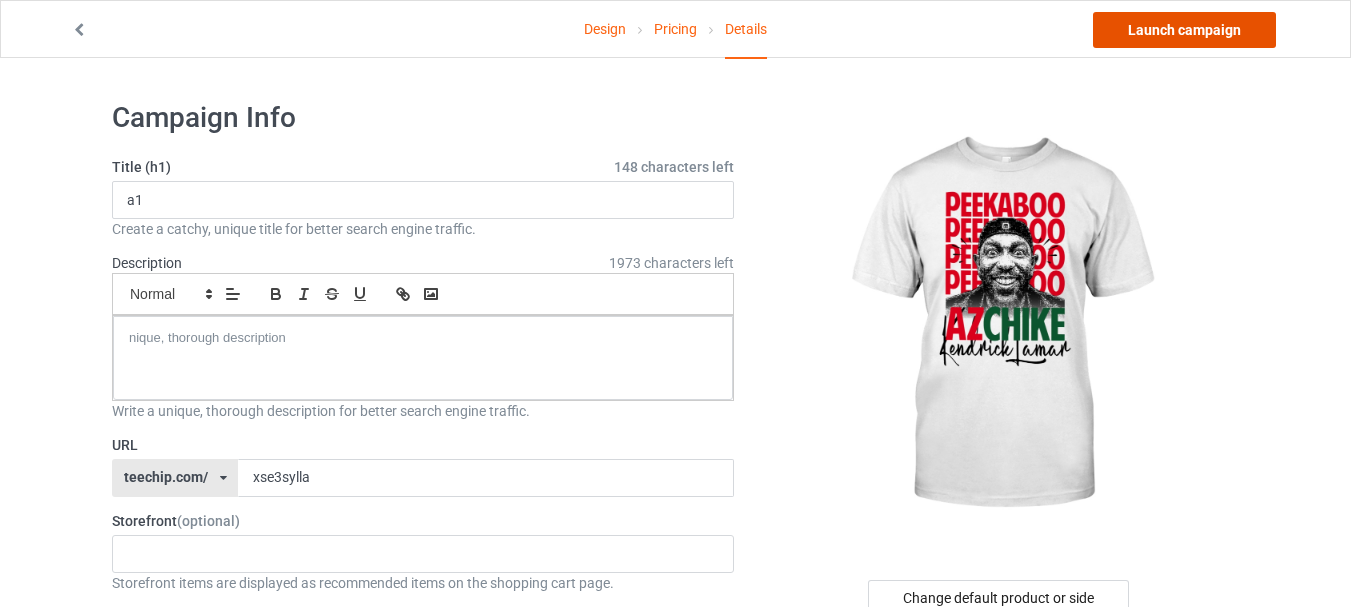 click on "Launch campaign" at bounding box center (1184, 30) 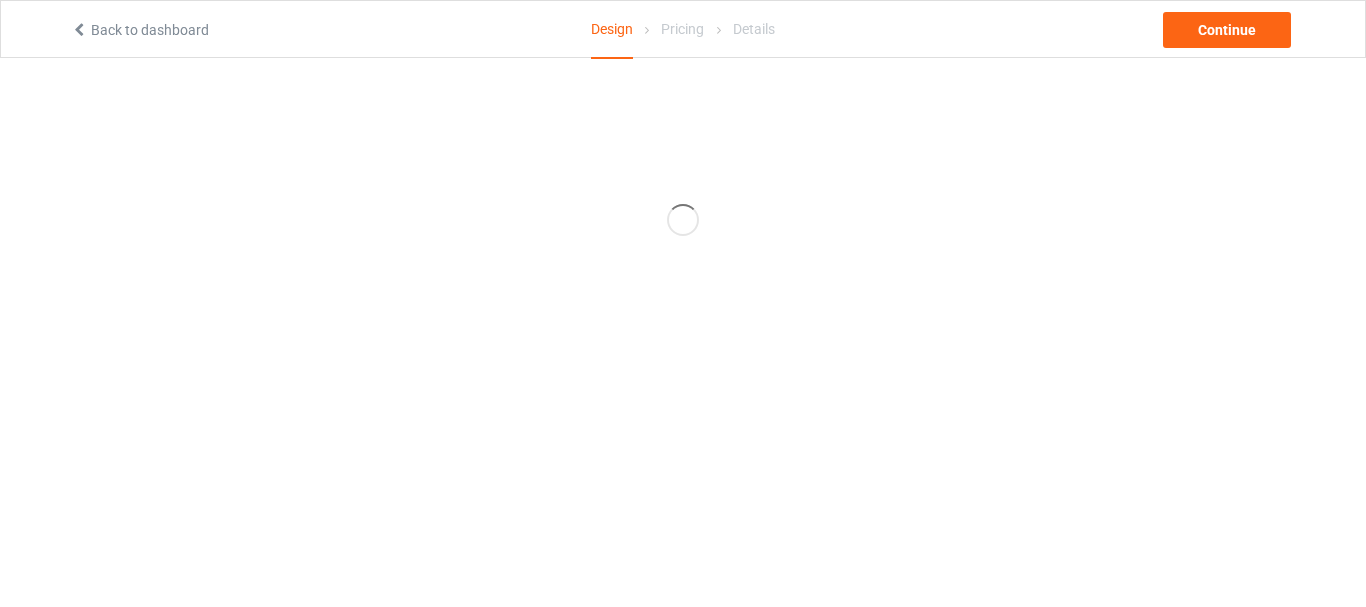 scroll, scrollTop: 0, scrollLeft: 0, axis: both 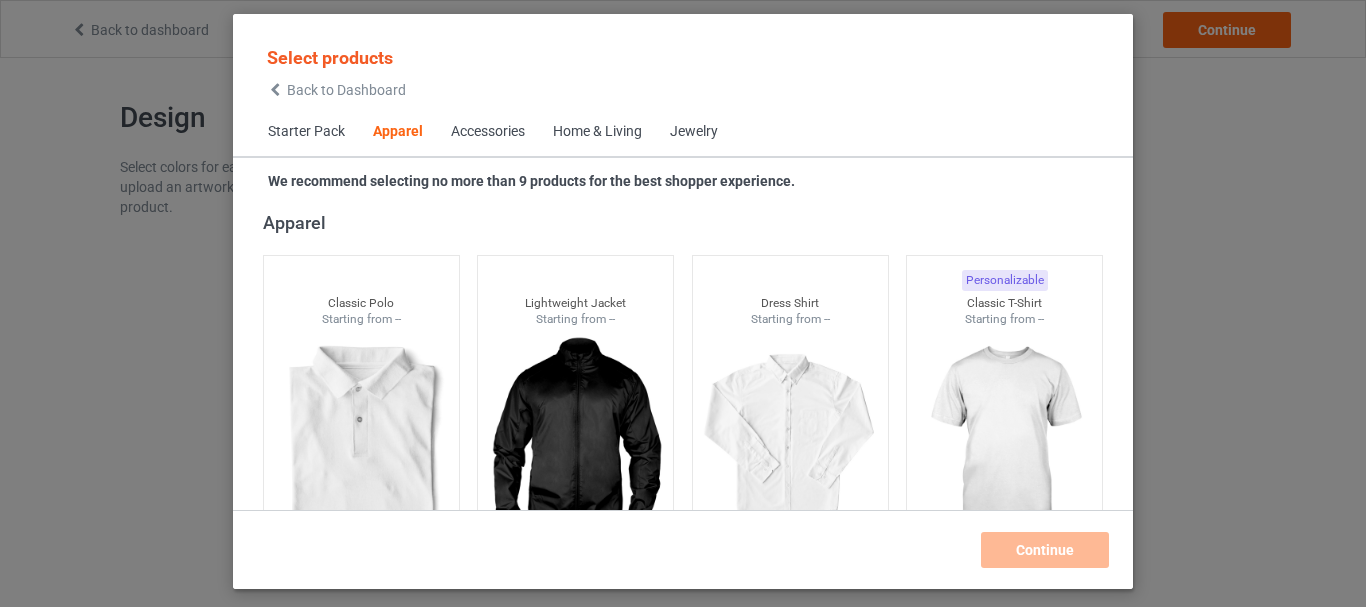 click at bounding box center (275, 90) 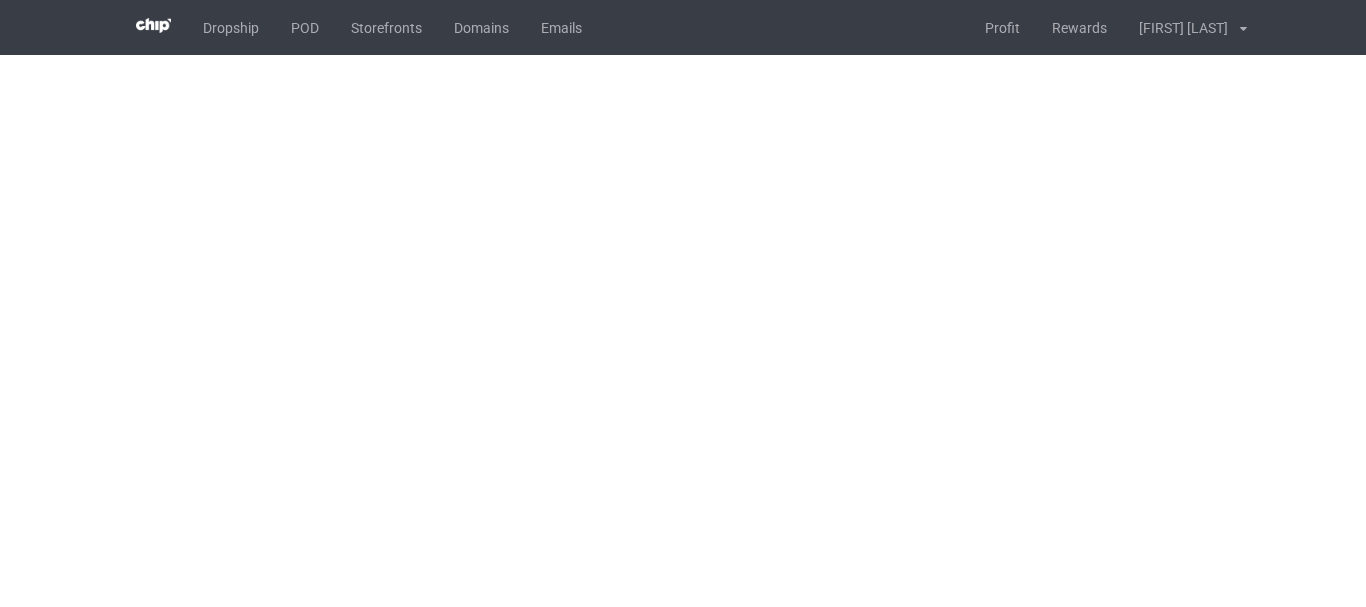 scroll, scrollTop: 0, scrollLeft: 0, axis: both 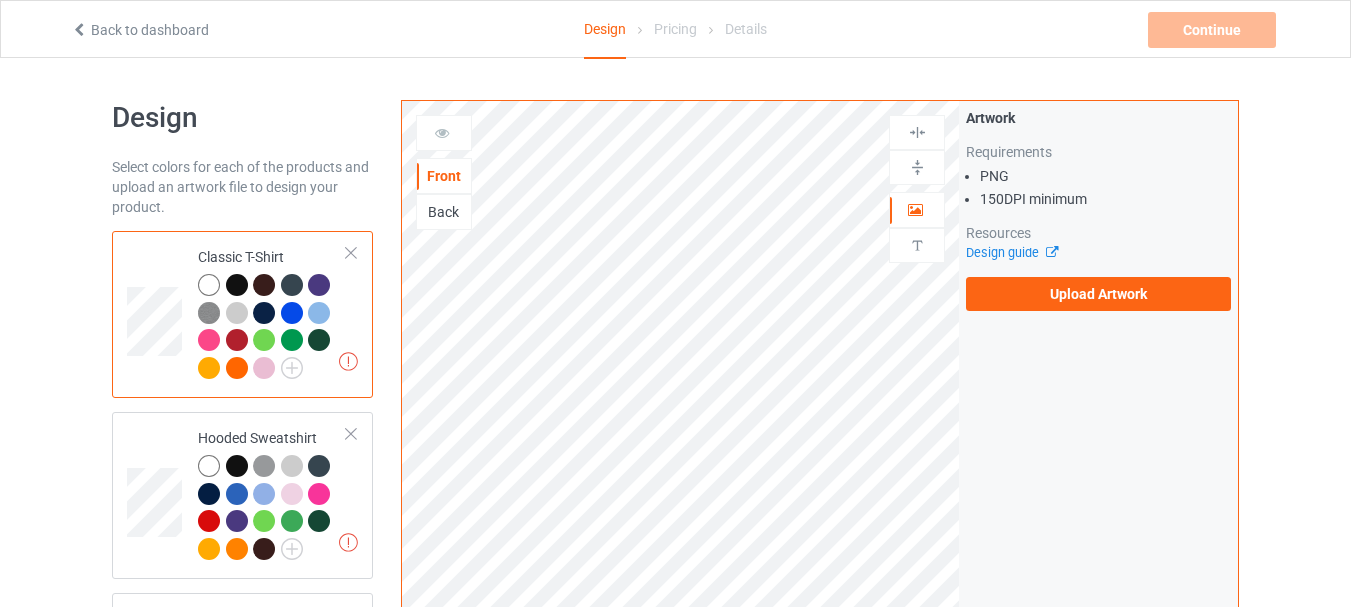 click on "Upload Artwork" at bounding box center (1098, 294) 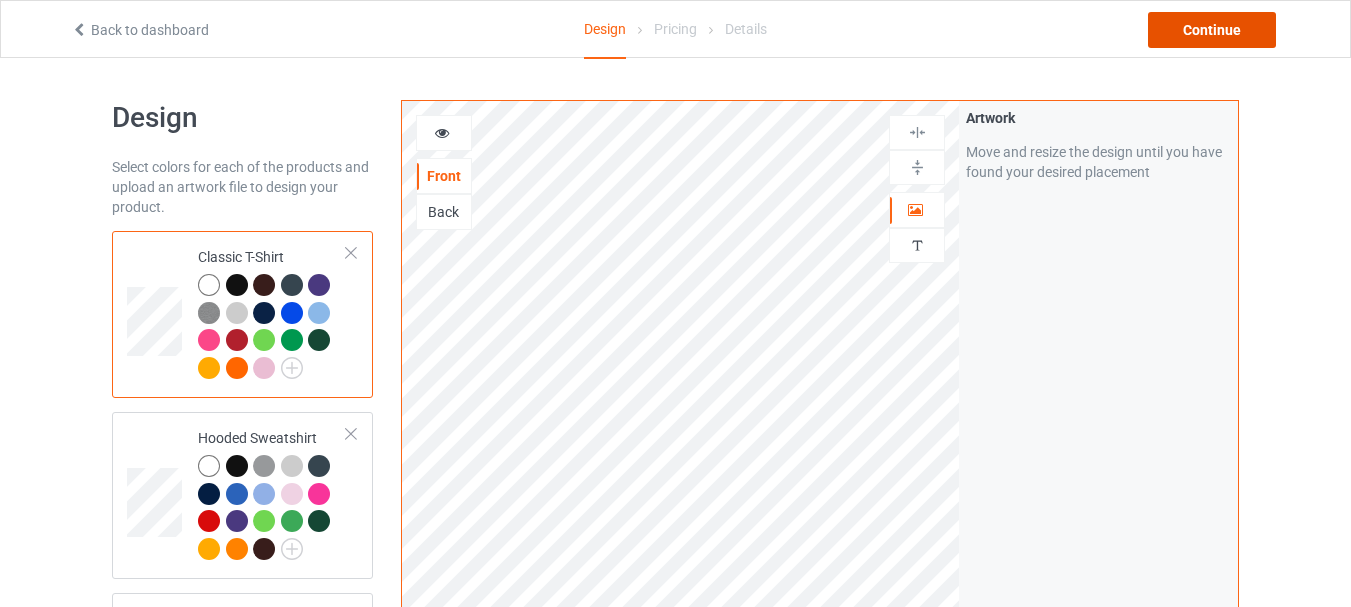 click on "Continue" at bounding box center [1212, 30] 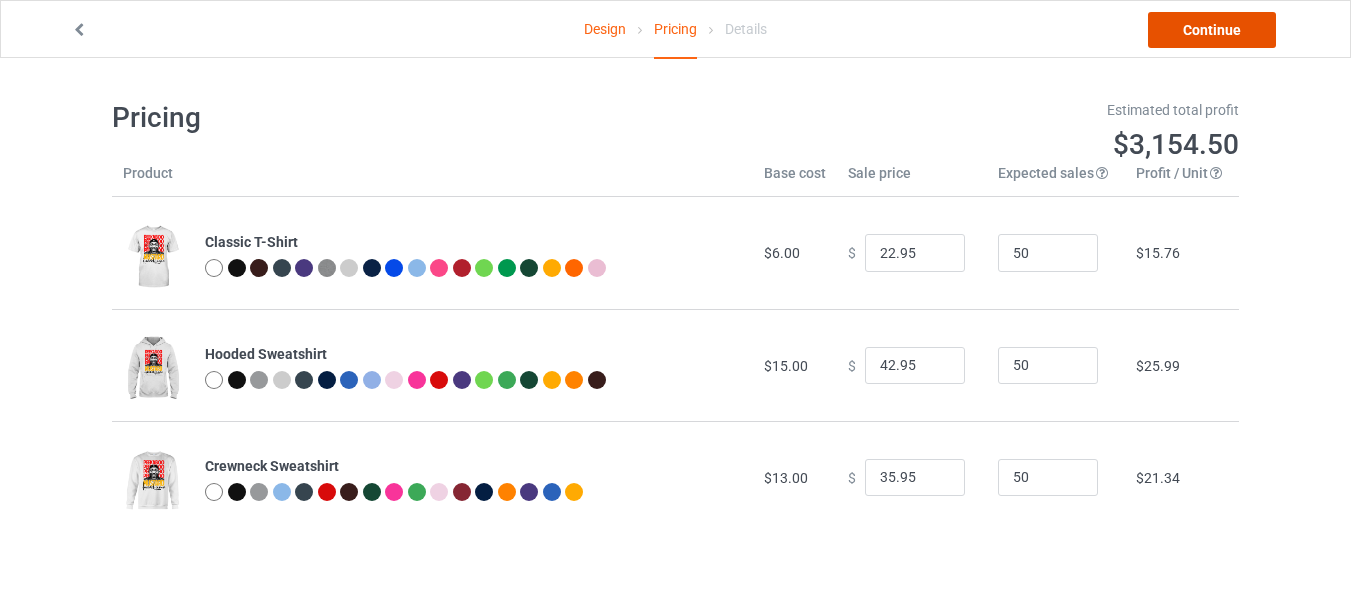 click on "Continue" at bounding box center (1212, 30) 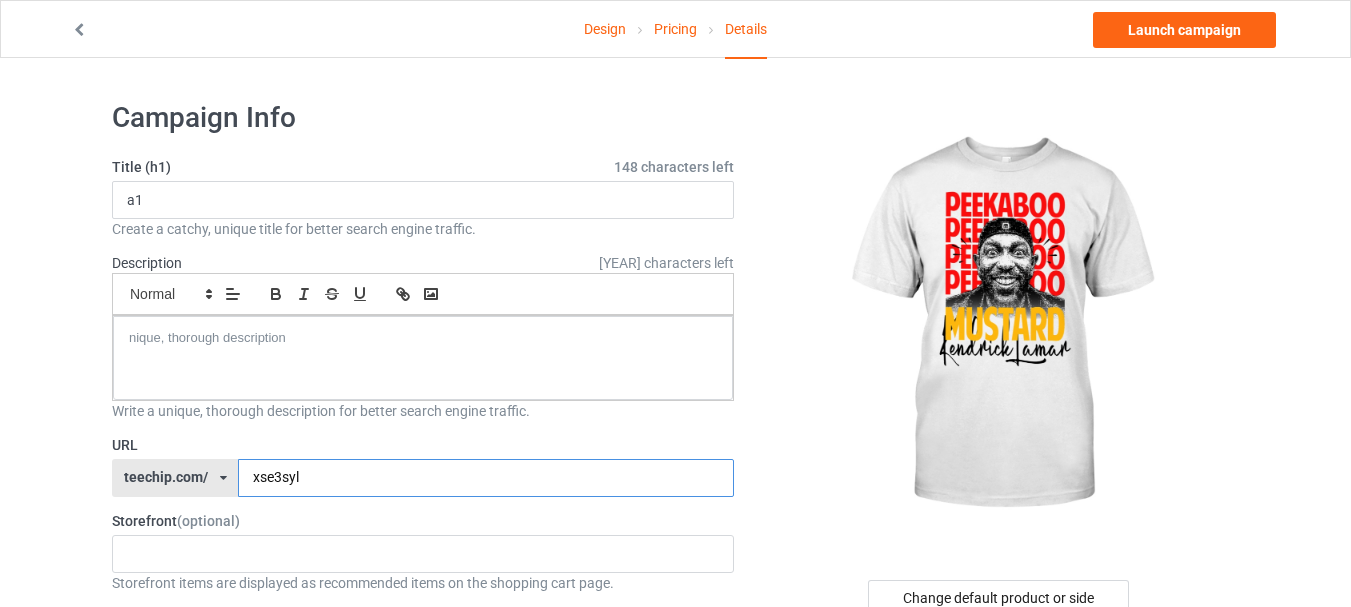 click on "xse3syl" at bounding box center [485, 478] 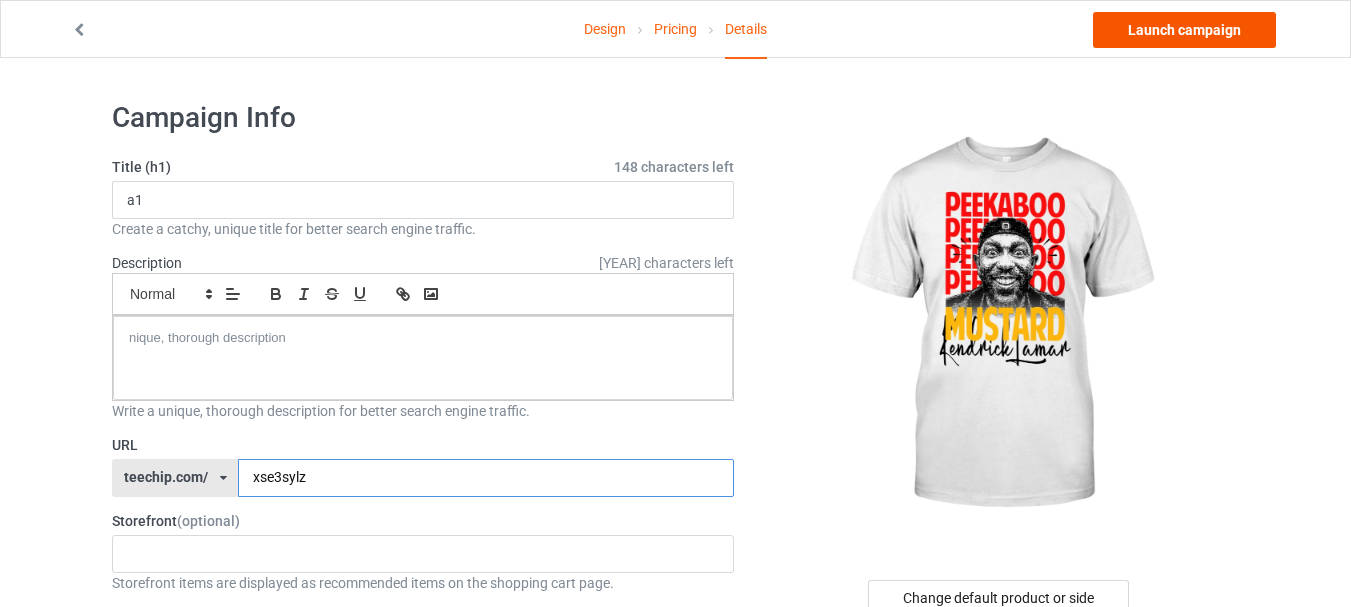 type on "xse3sylz" 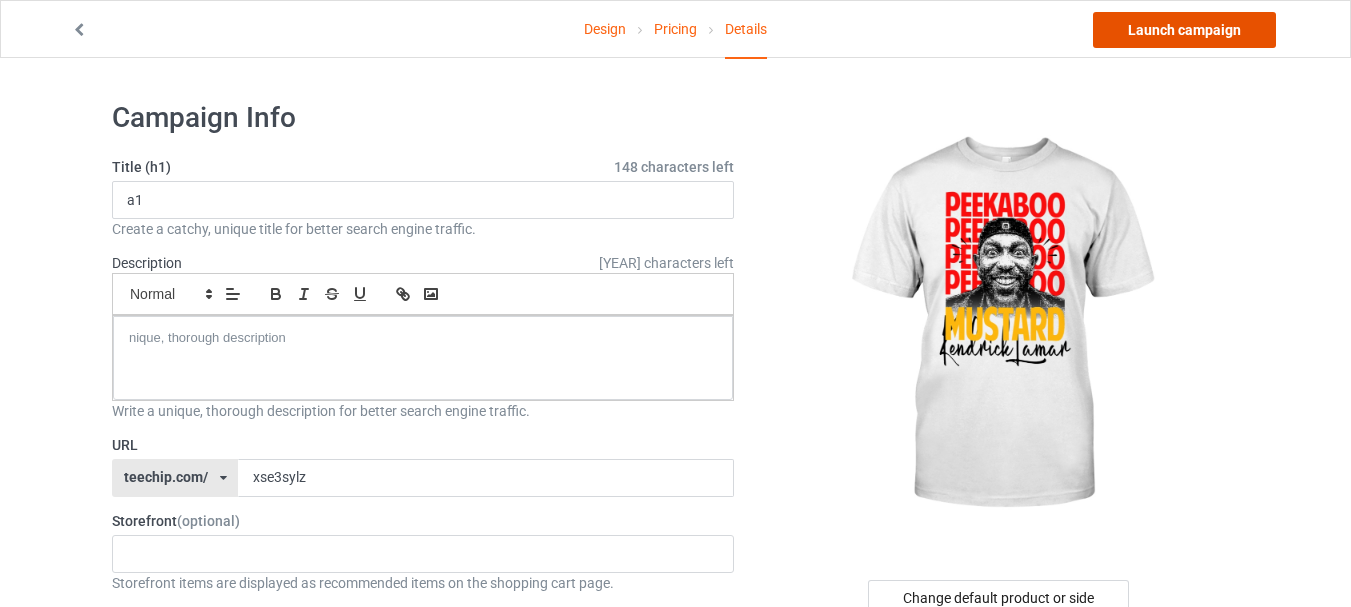 click on "Launch campaign" at bounding box center (1184, 30) 